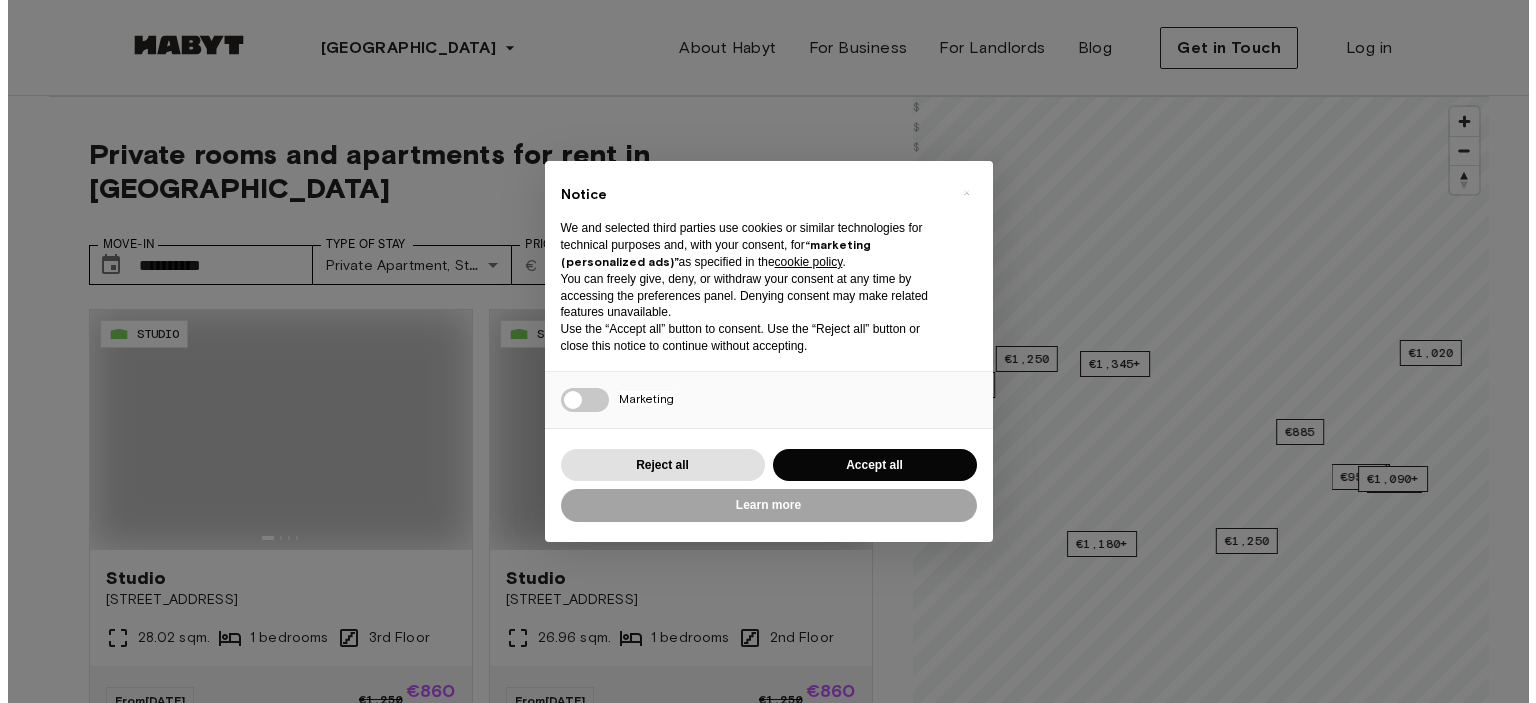 scroll, scrollTop: 0, scrollLeft: 0, axis: both 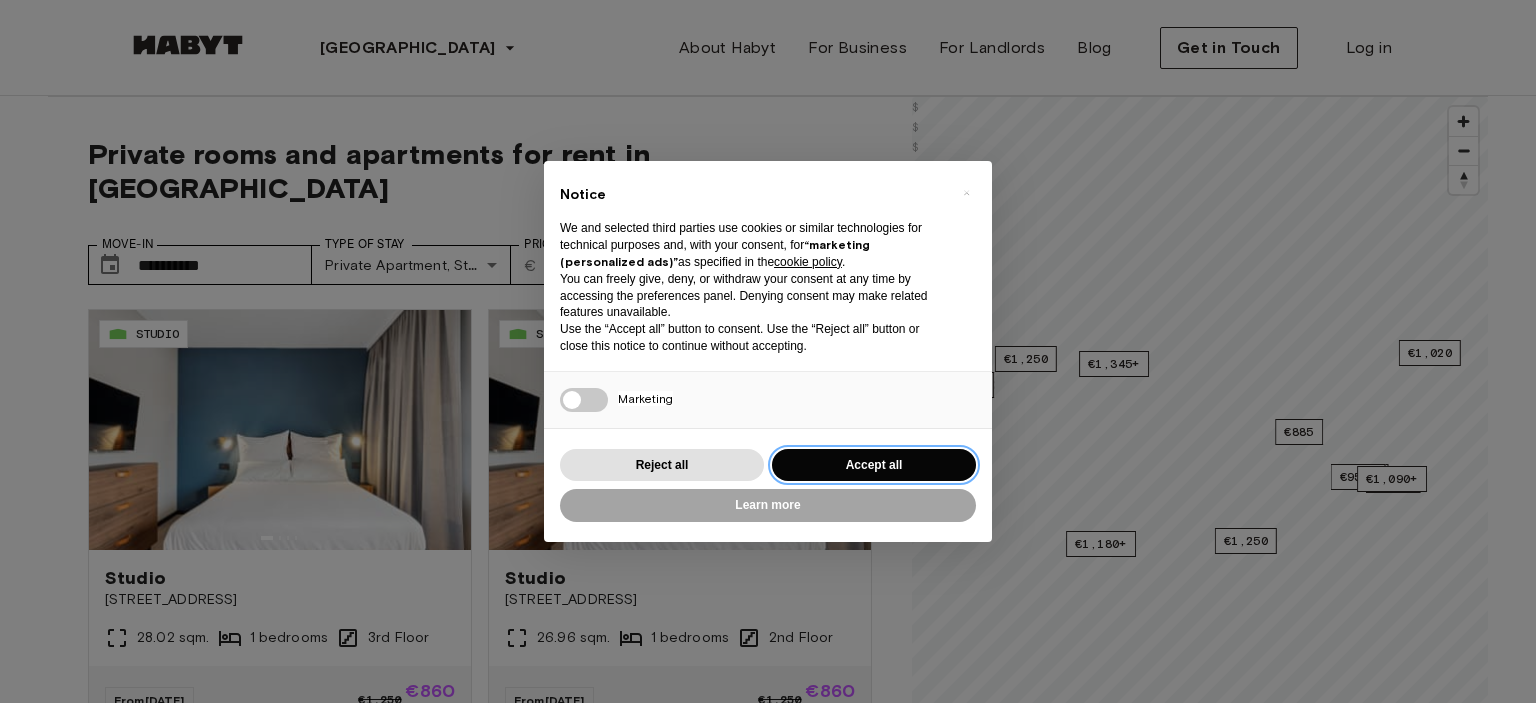 click on "Accept all" at bounding box center (874, 465) 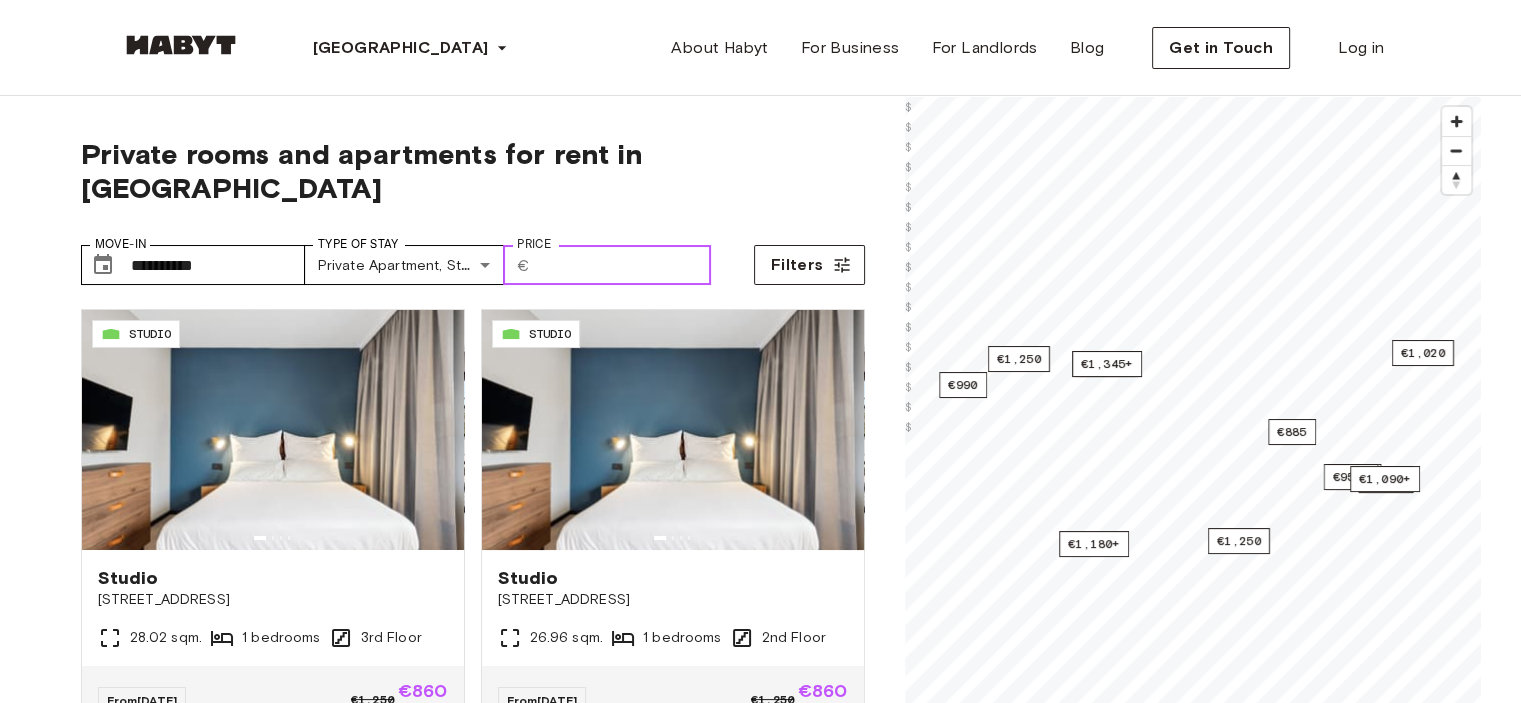 click on "Price" at bounding box center (624, 265) 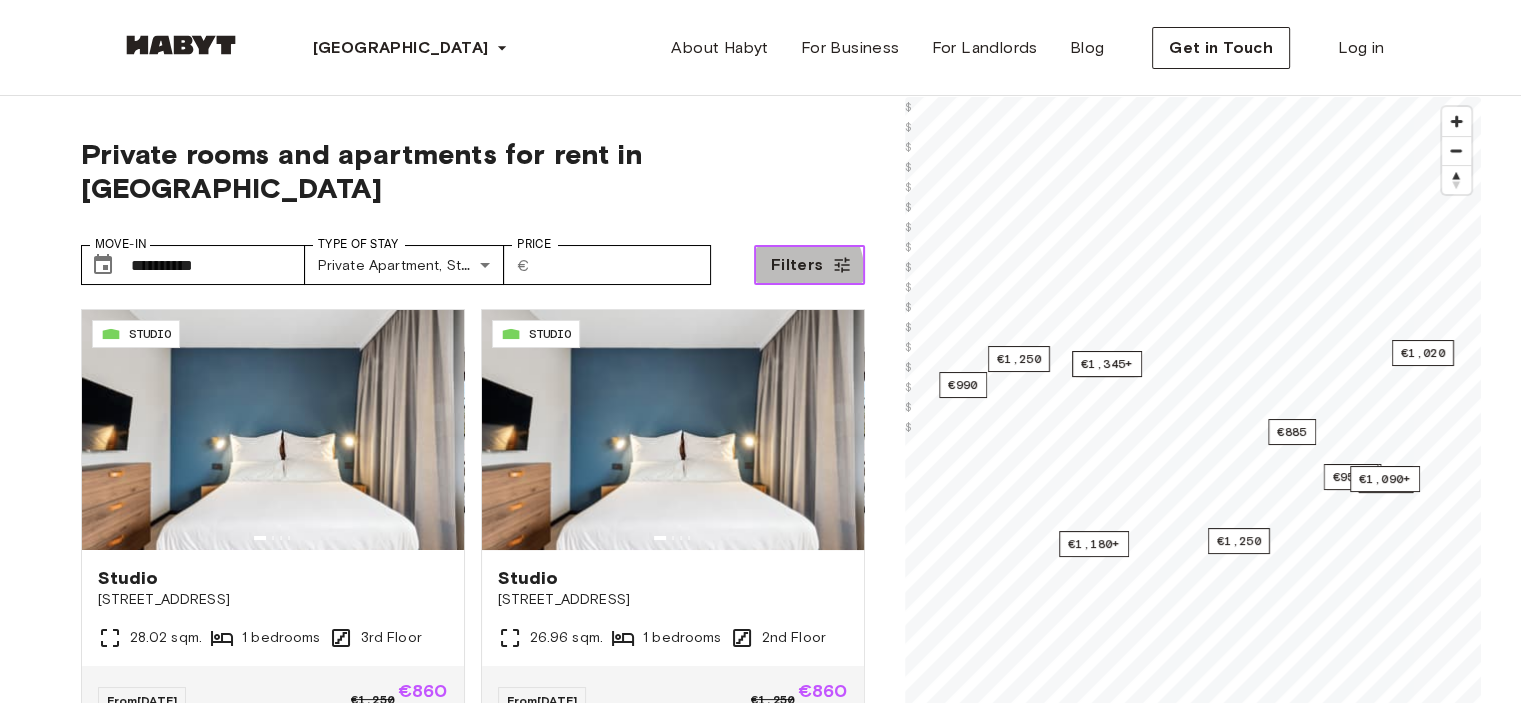 click on "Filters" at bounding box center [797, 265] 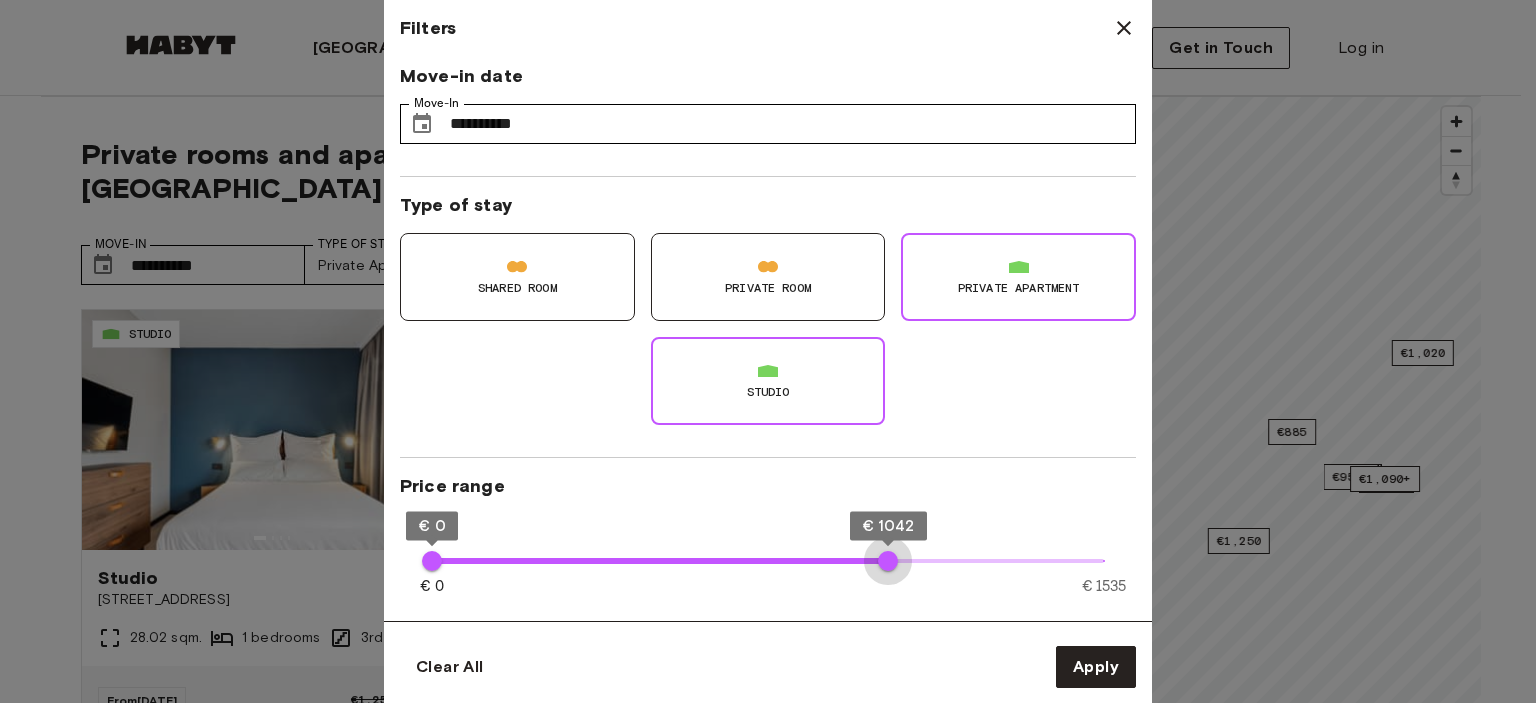 type on "****" 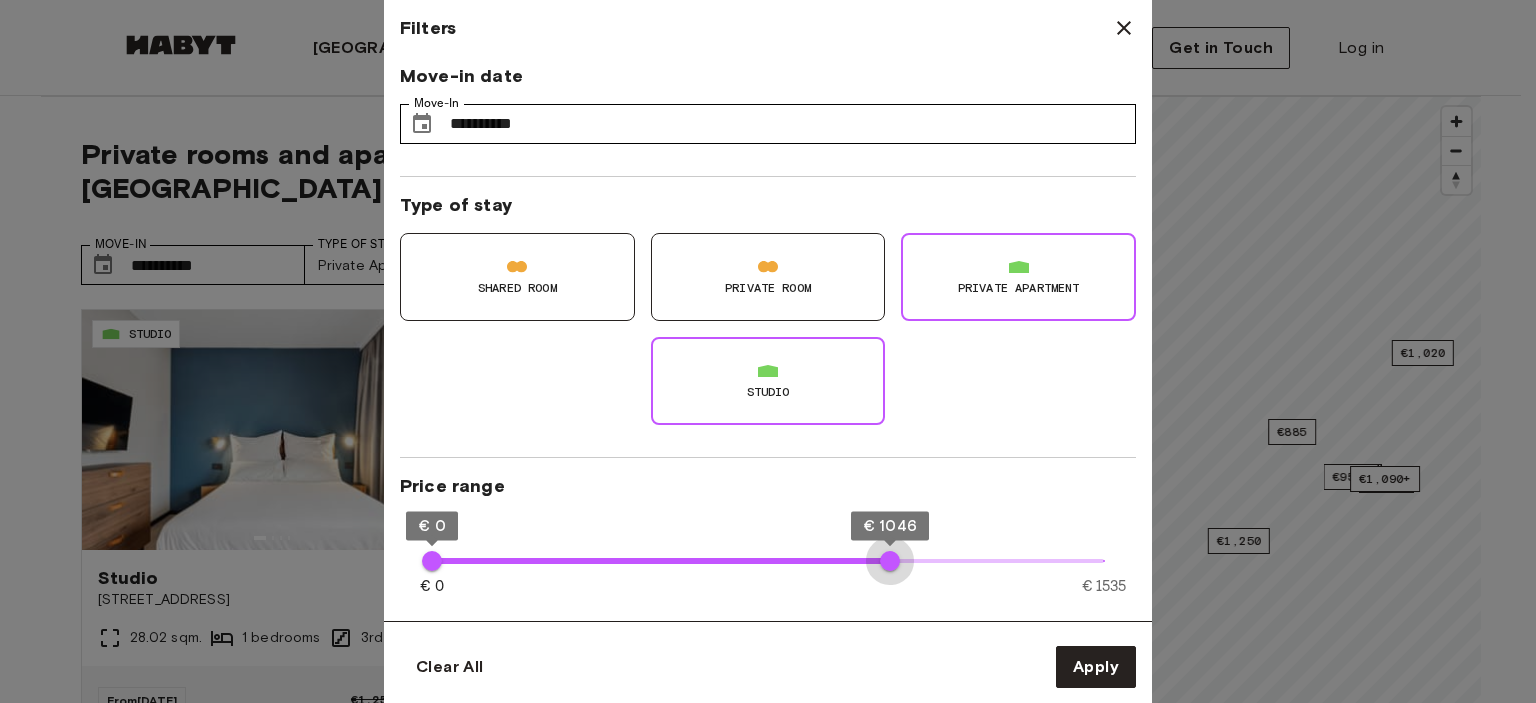 drag, startPoint x: 1105, startPoint y: 563, endPoint x: 890, endPoint y: 547, distance: 215.59453 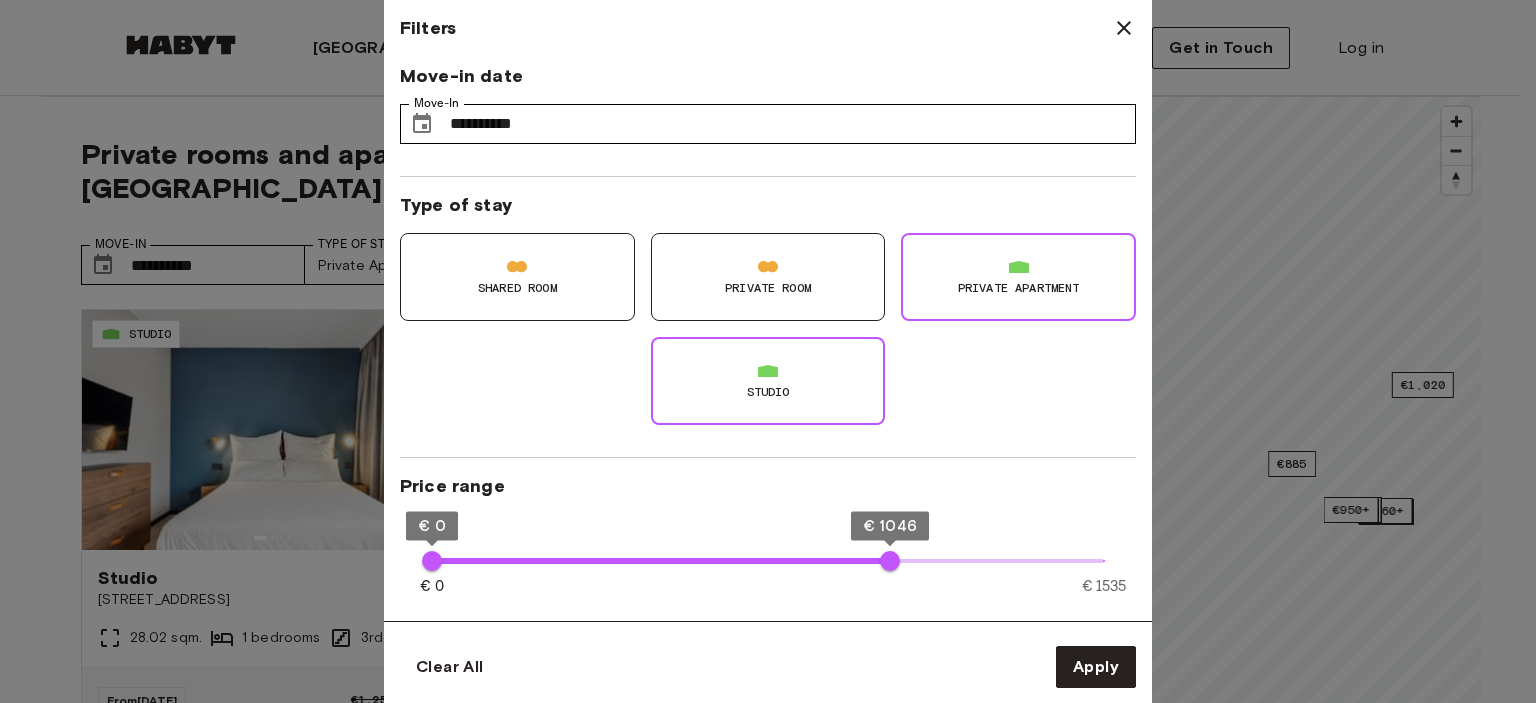 type on "**" 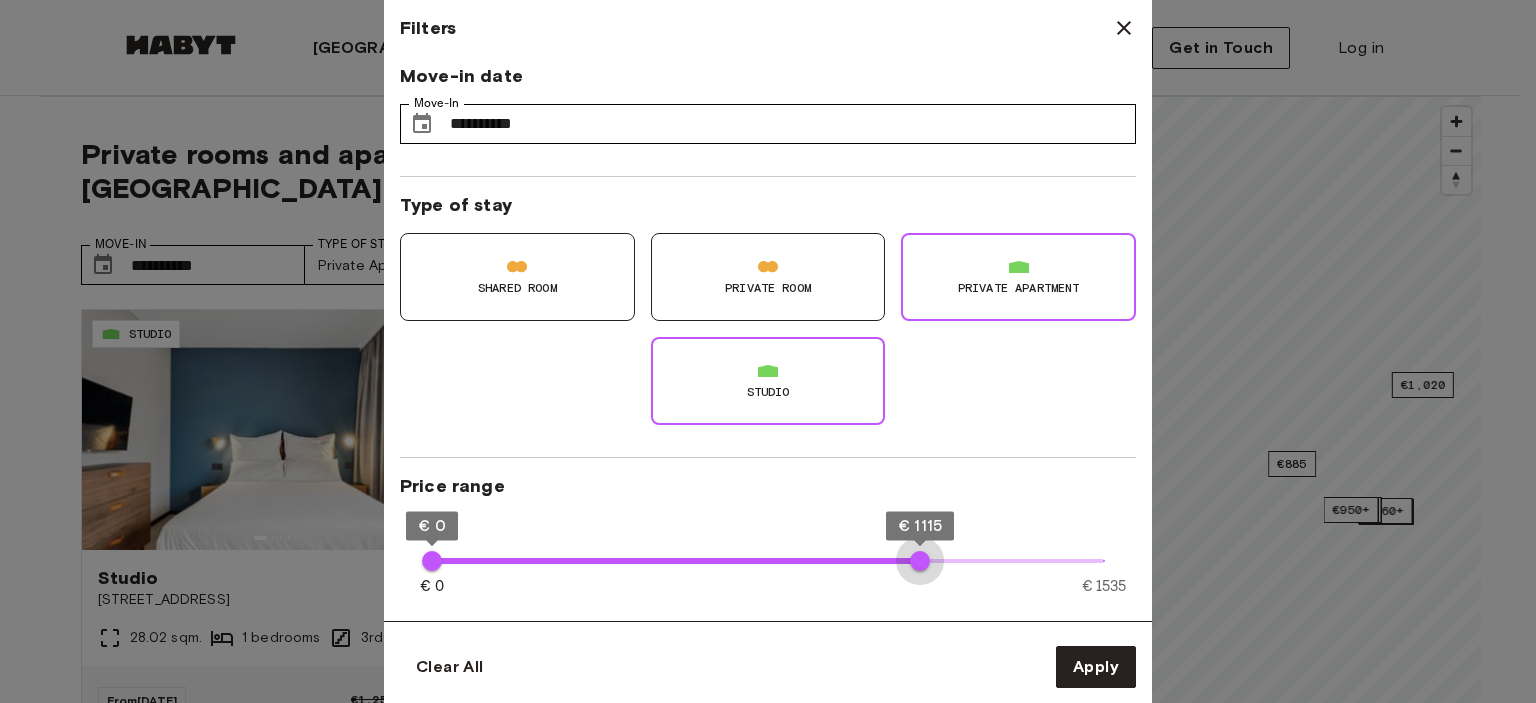 type on "****" 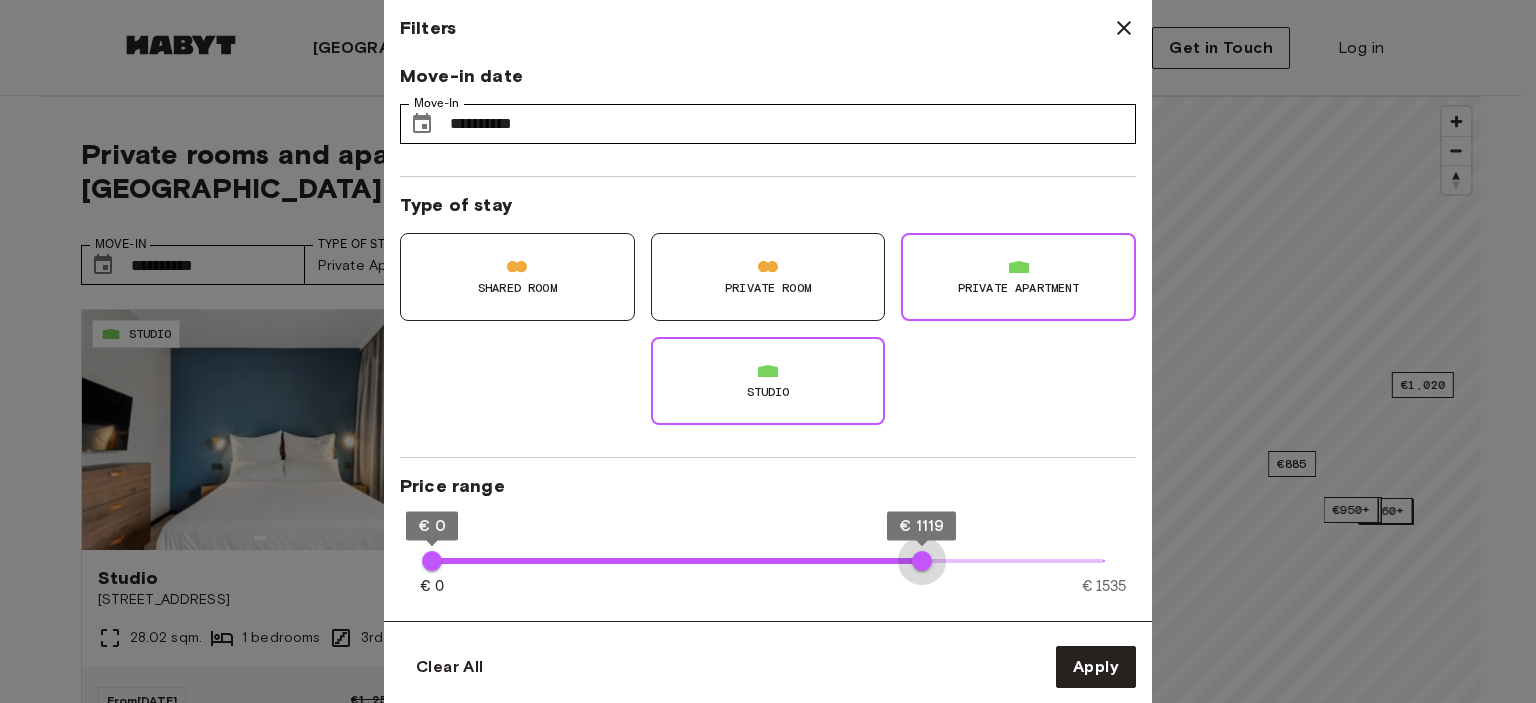 drag, startPoint x: 888, startPoint y: 556, endPoint x: 922, endPoint y: 554, distance: 34.058773 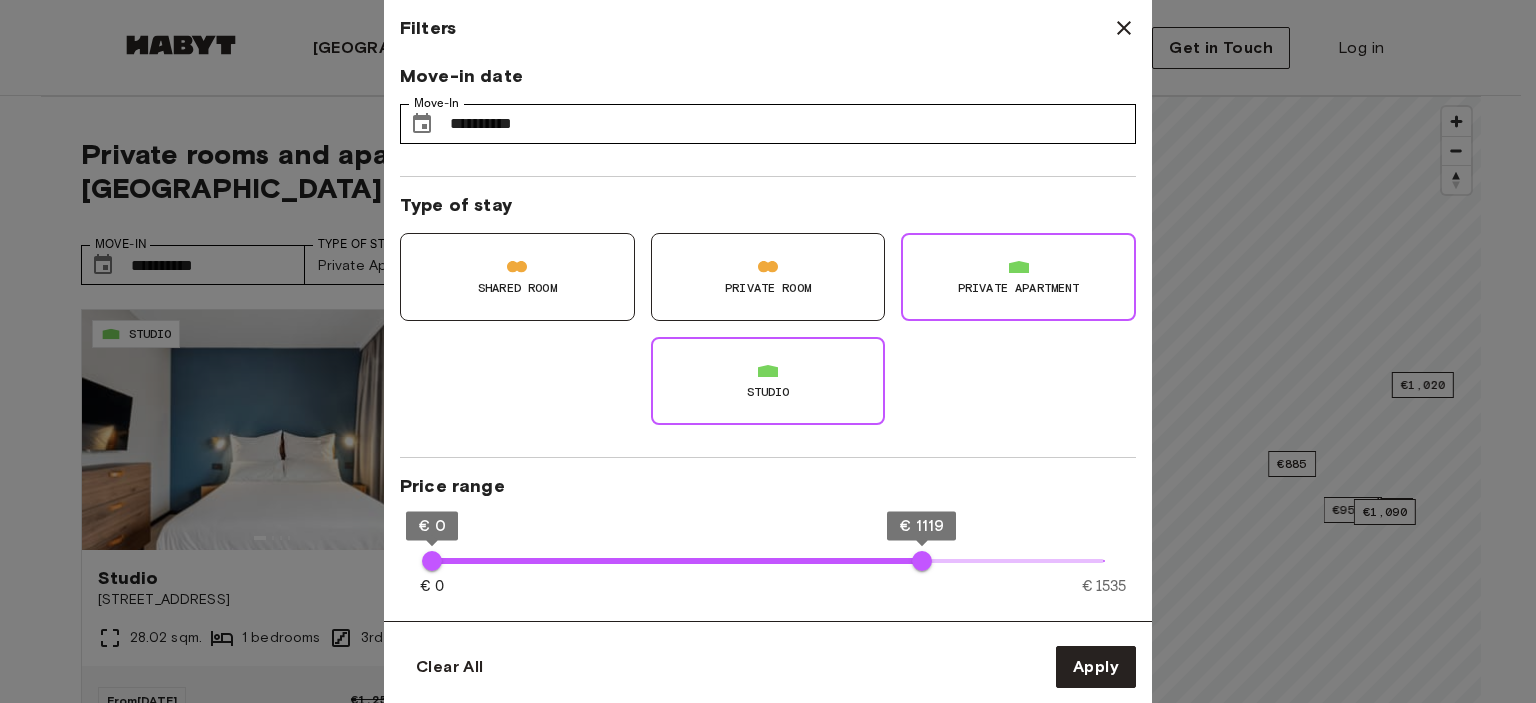 type on "**" 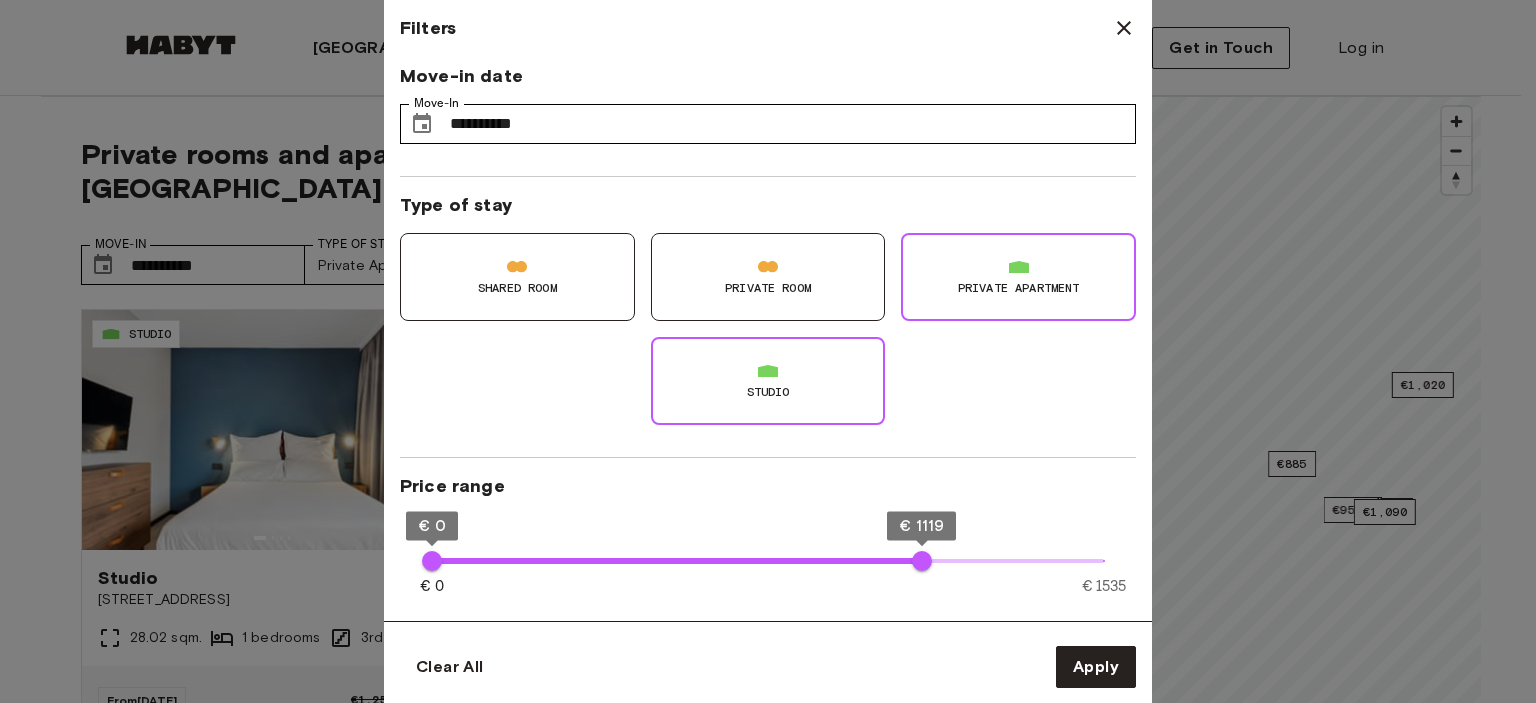 click on "Private apartment" at bounding box center [1018, 277] 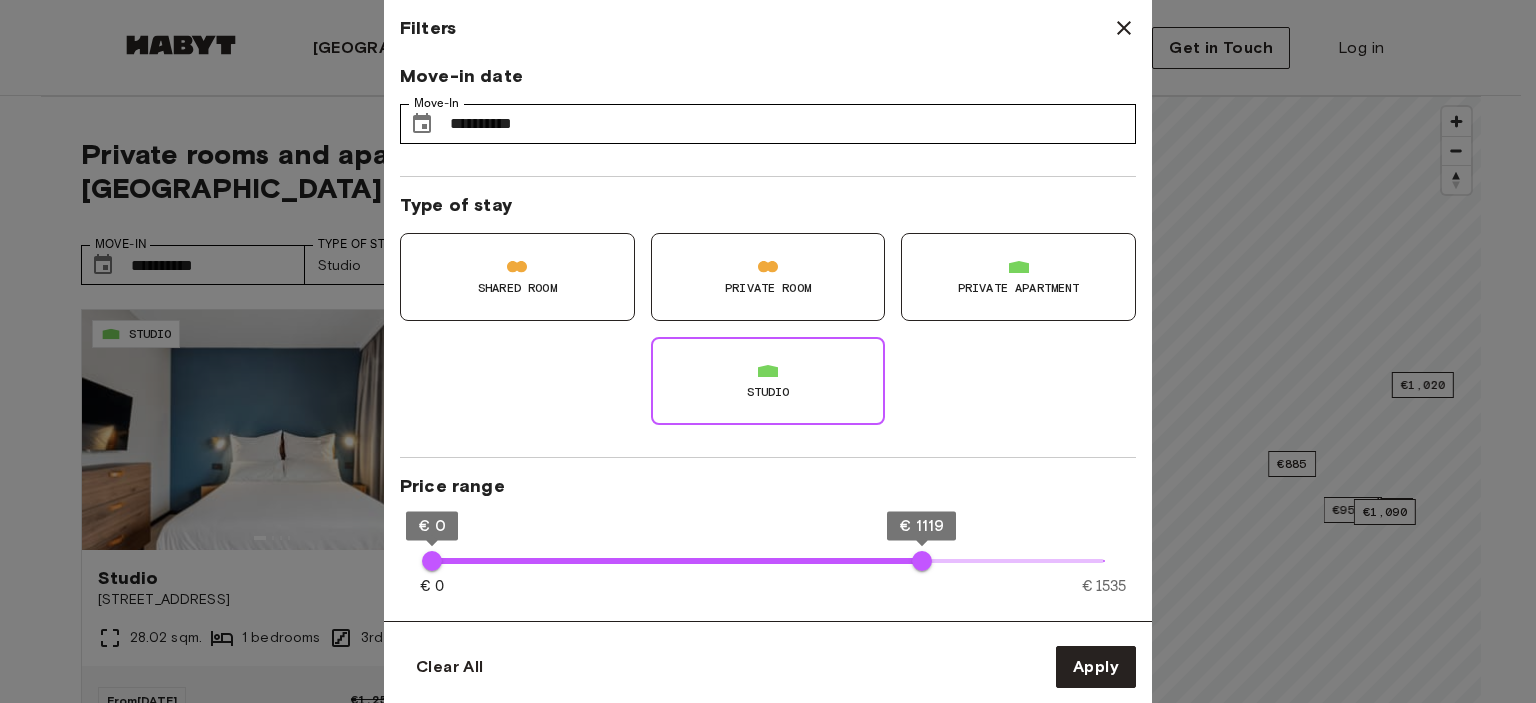 type on "**" 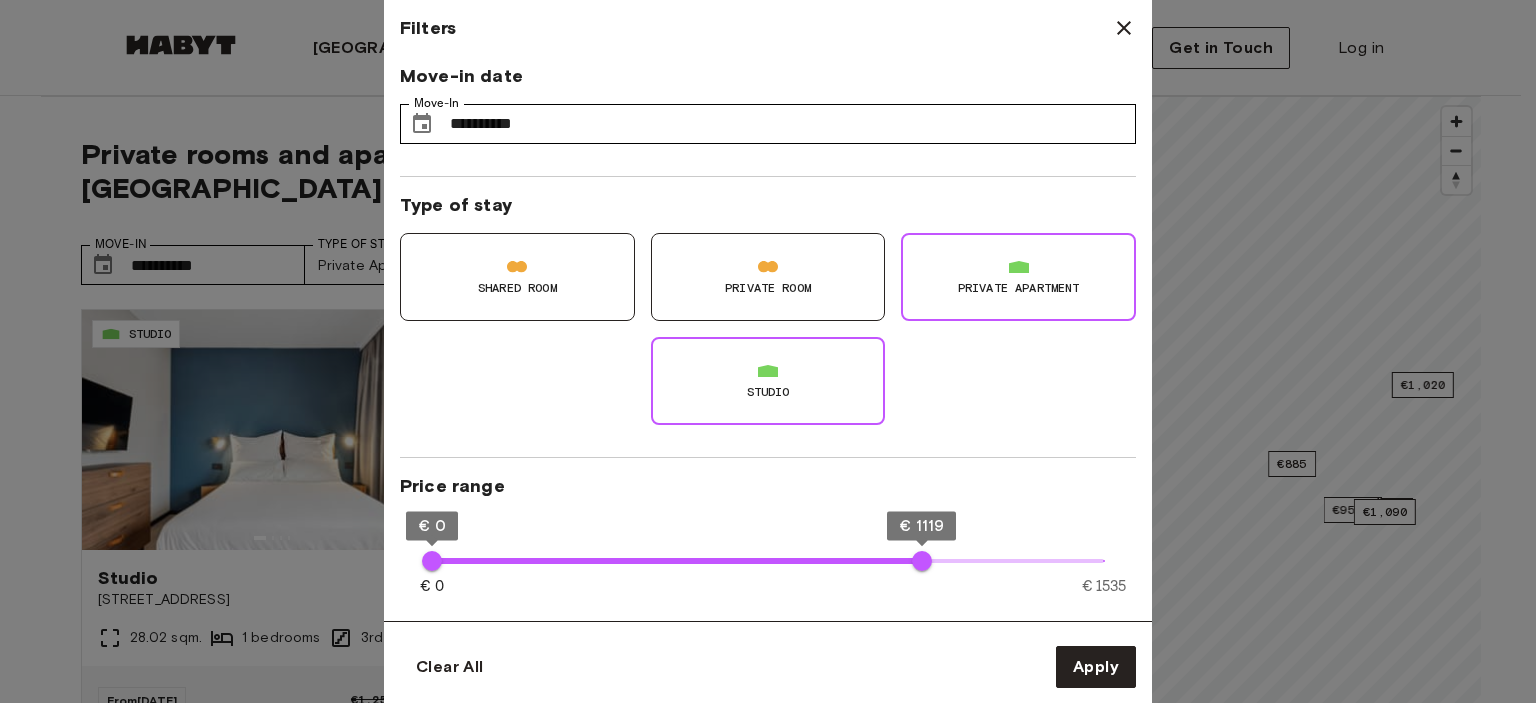 type on "**" 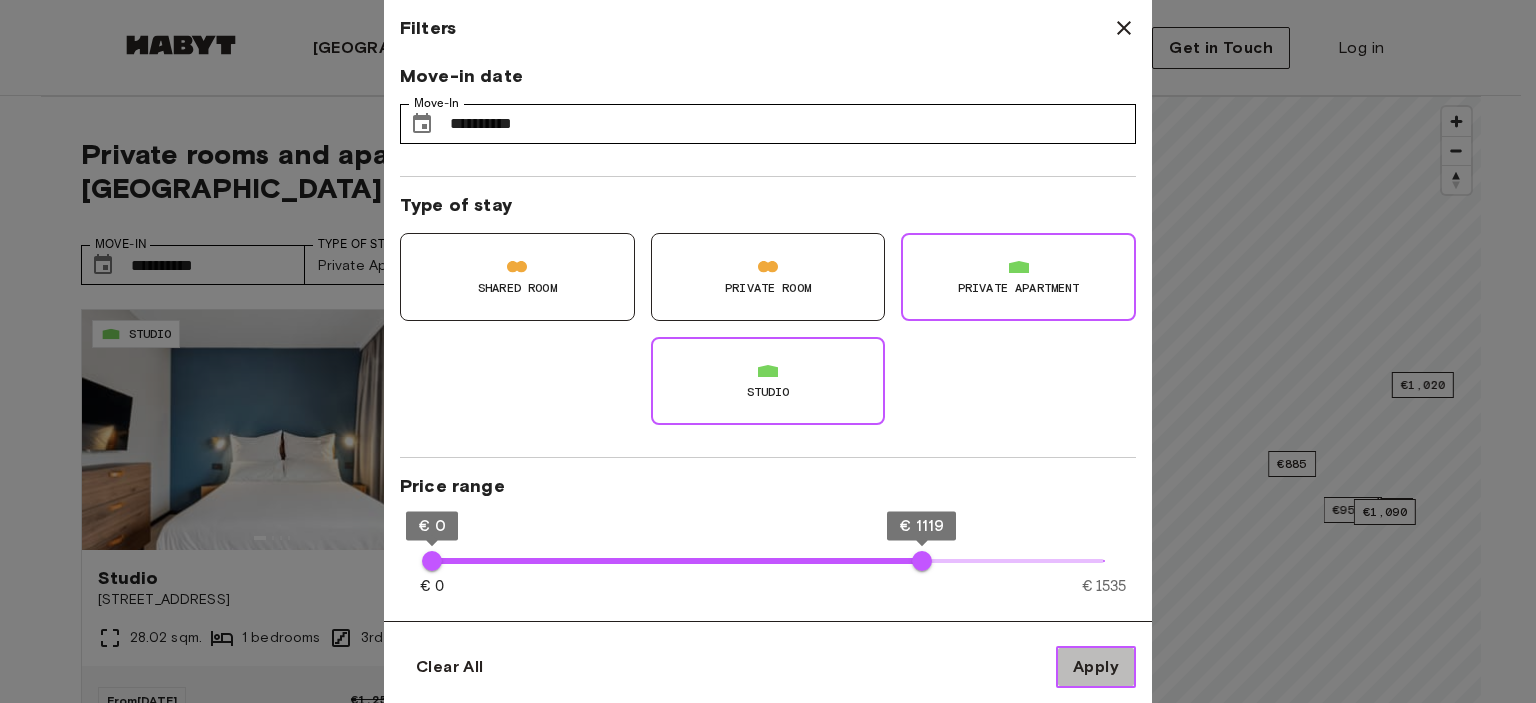 click on "Apply" at bounding box center [1096, 667] 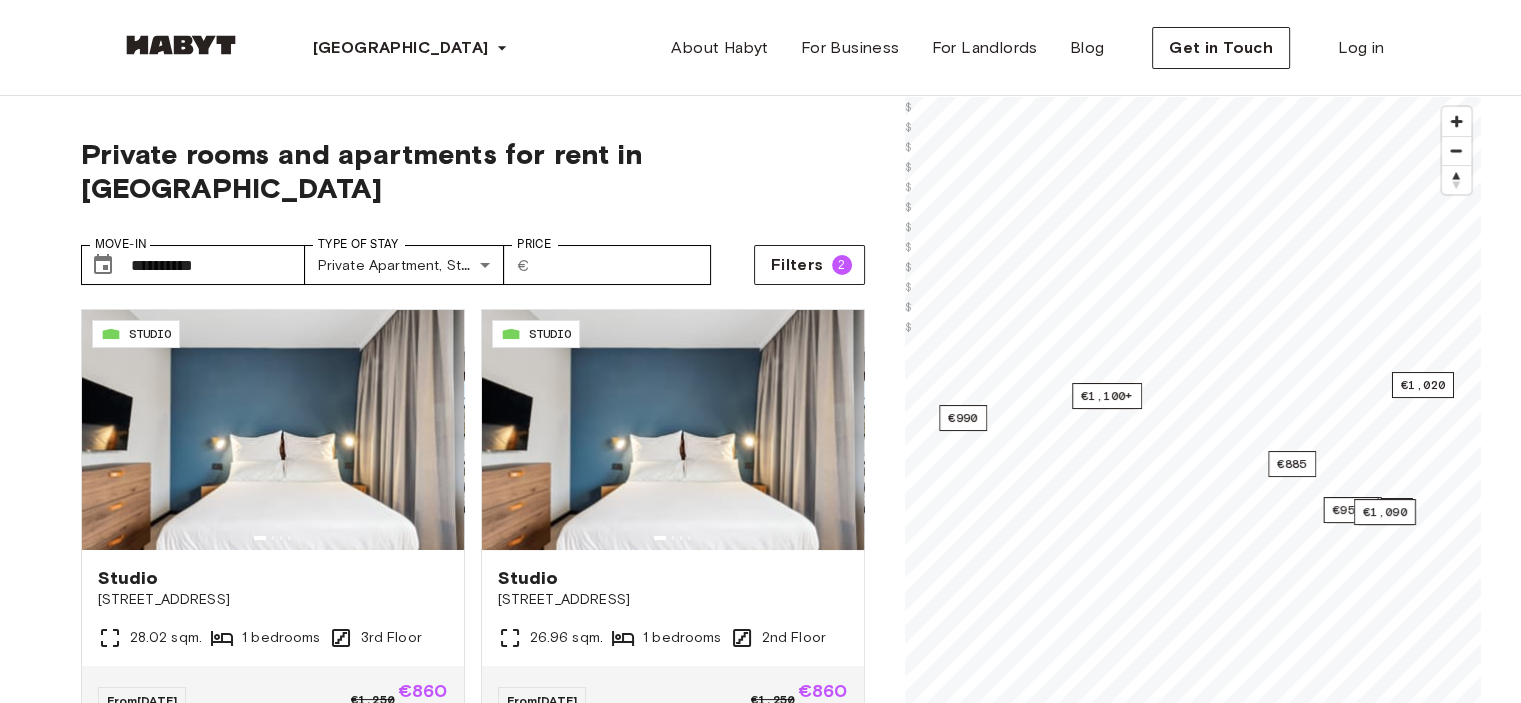 drag, startPoint x: 1519, startPoint y: 87, endPoint x: 1532, endPoint y: 87, distance: 13 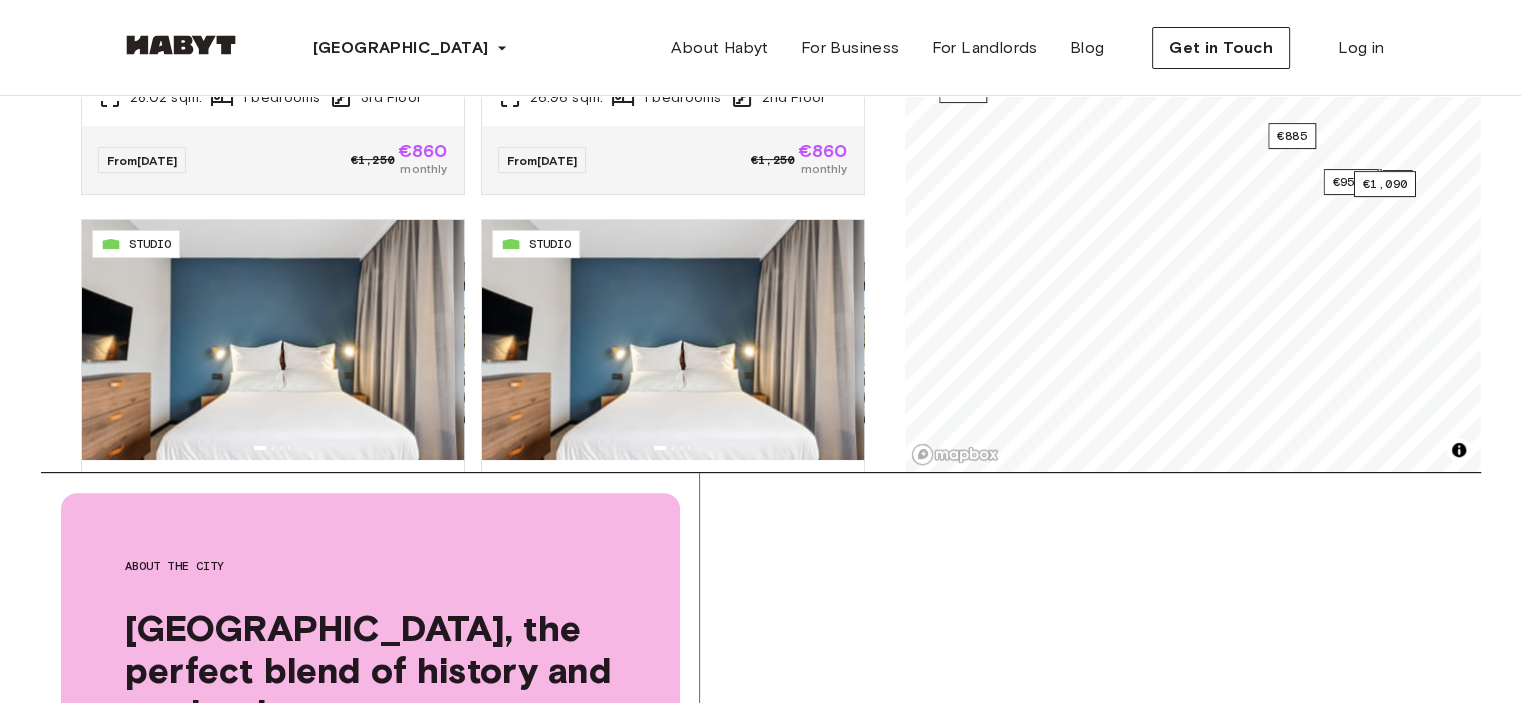 scroll, scrollTop: 545, scrollLeft: 0, axis: vertical 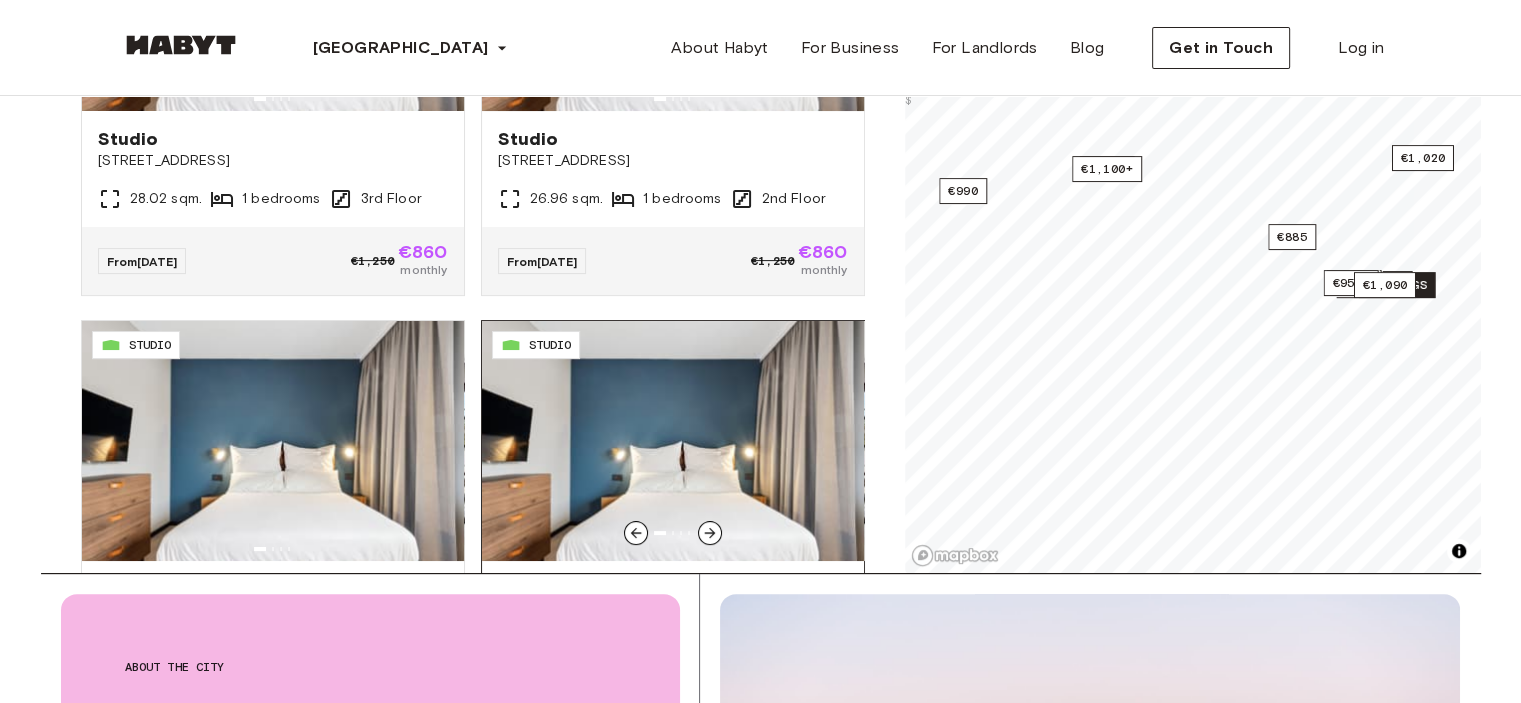 click at bounding box center (673, 441) 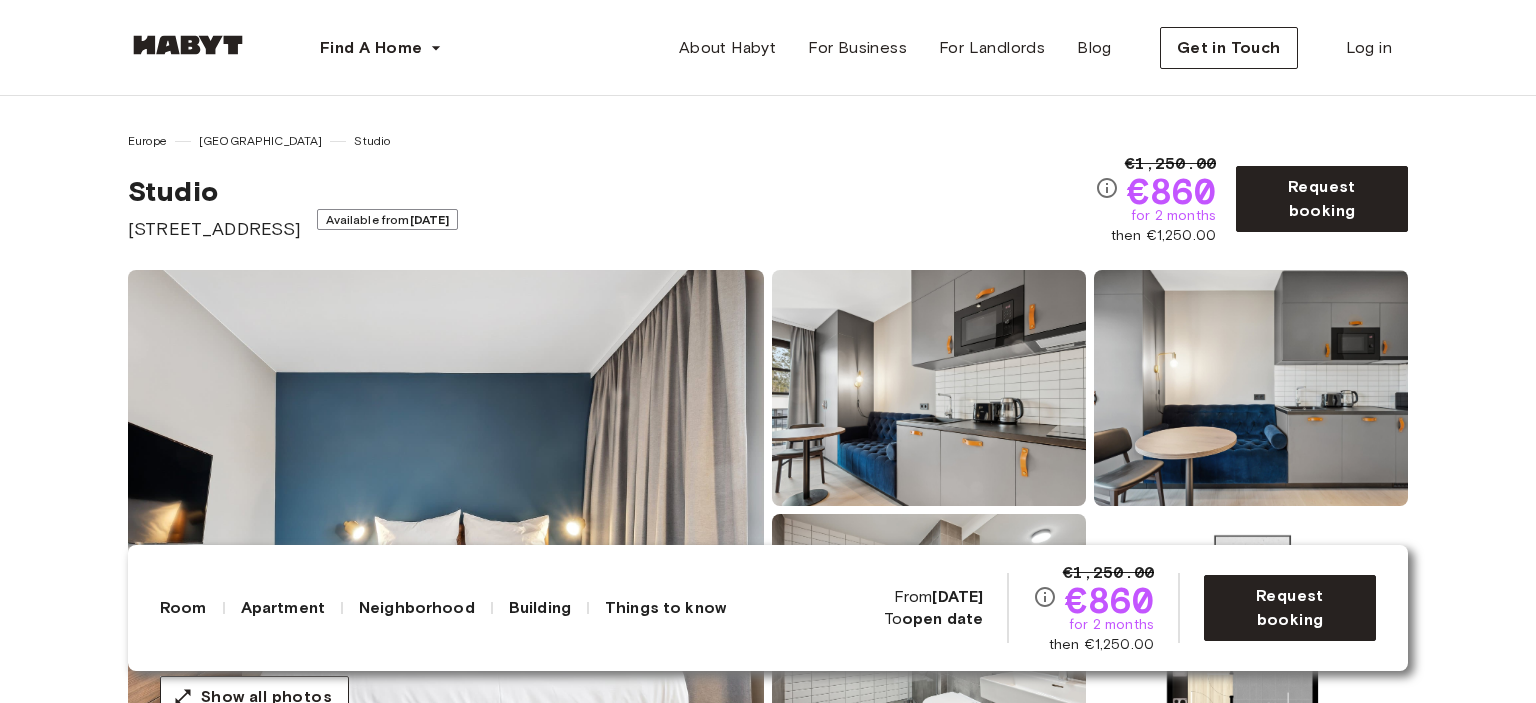 scroll, scrollTop: 0, scrollLeft: 0, axis: both 